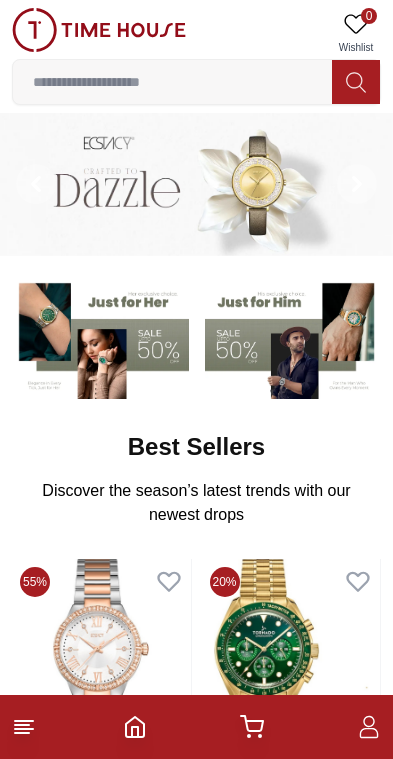 scroll, scrollTop: 0, scrollLeft: 0, axis: both 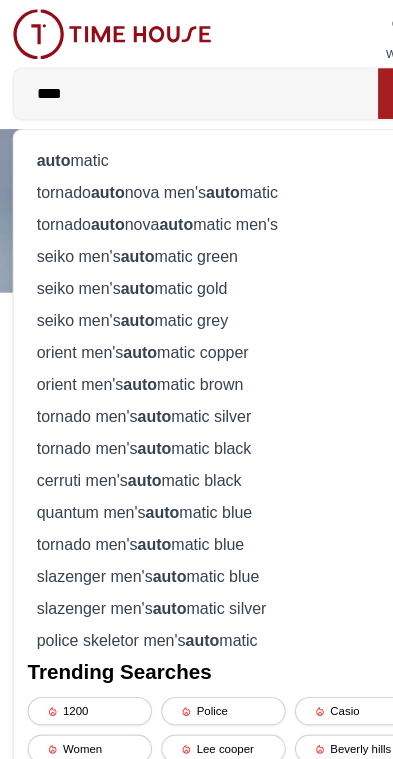 type on "****" 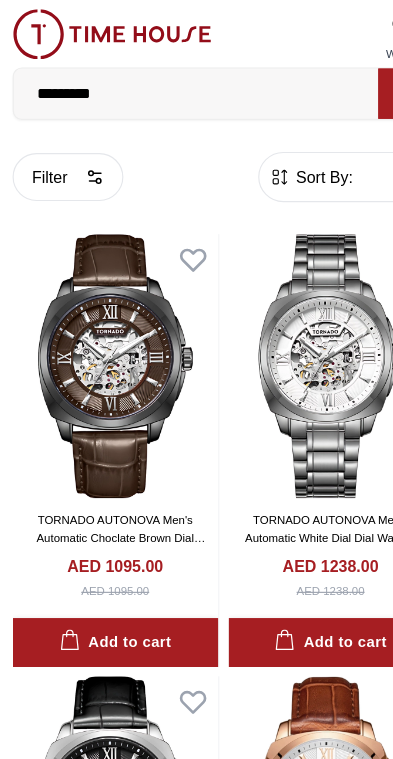 click on "*********" at bounding box center [172, 82] 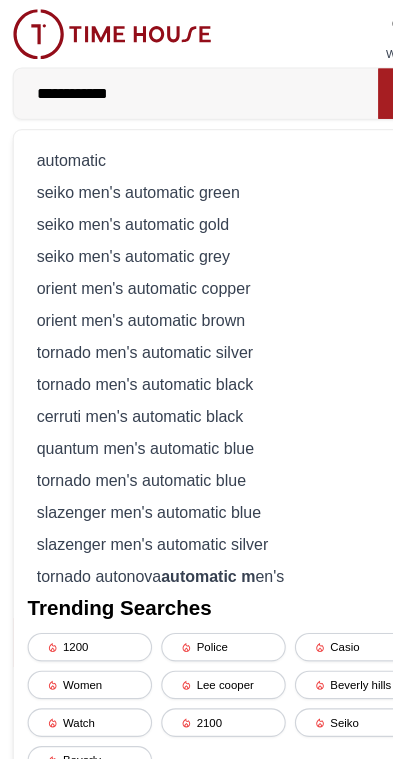 type on "**********" 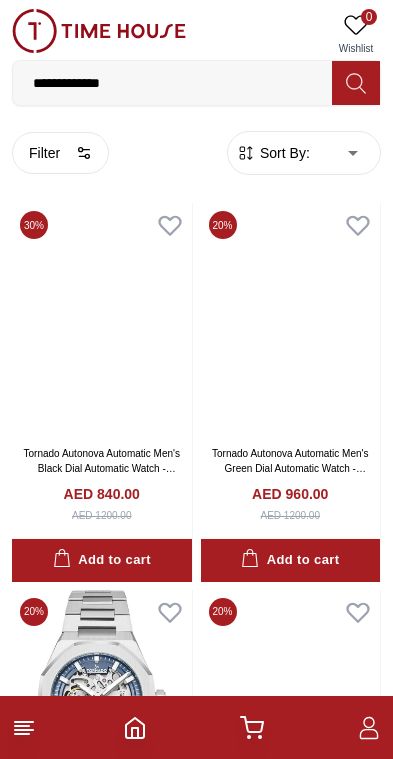 scroll, scrollTop: 0, scrollLeft: 0, axis: both 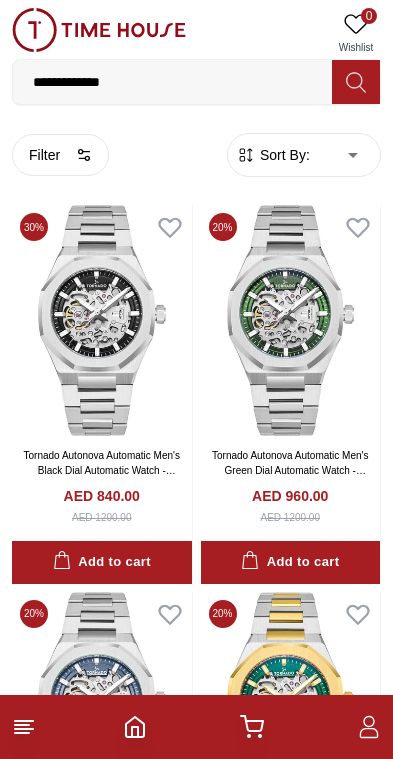 click on "**********" at bounding box center [172, 82] 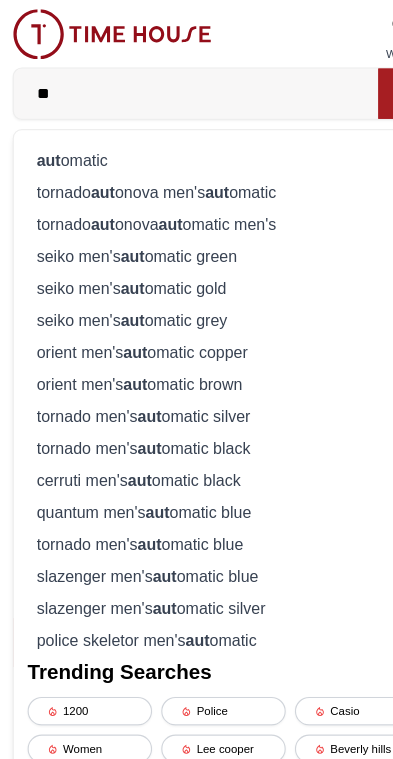 type on "*" 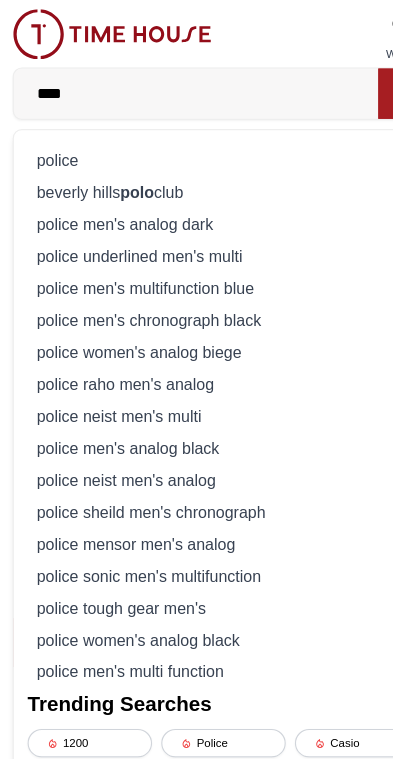 type on "****" 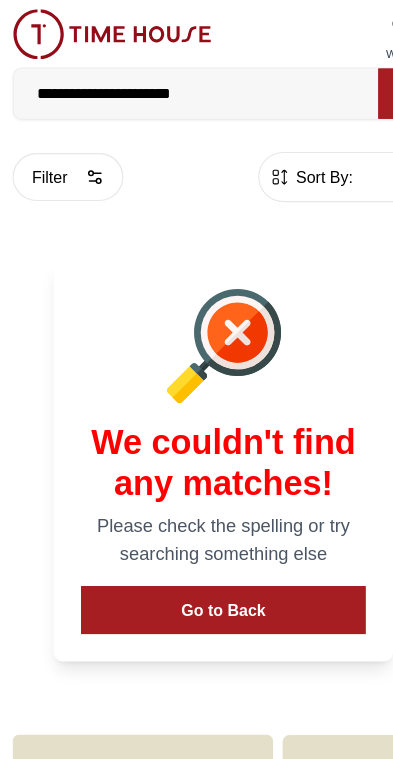click on "**********" at bounding box center (172, 82) 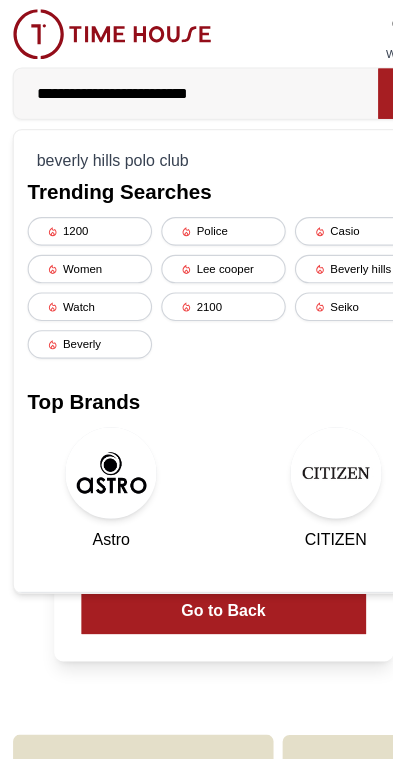 type on "**********" 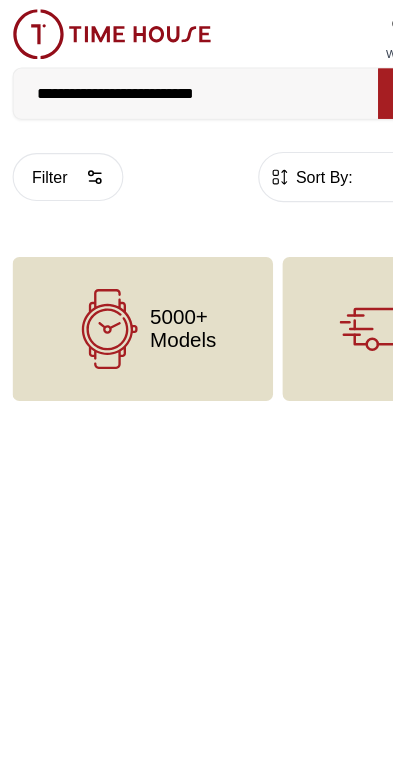 click on "**********" at bounding box center (172, 82) 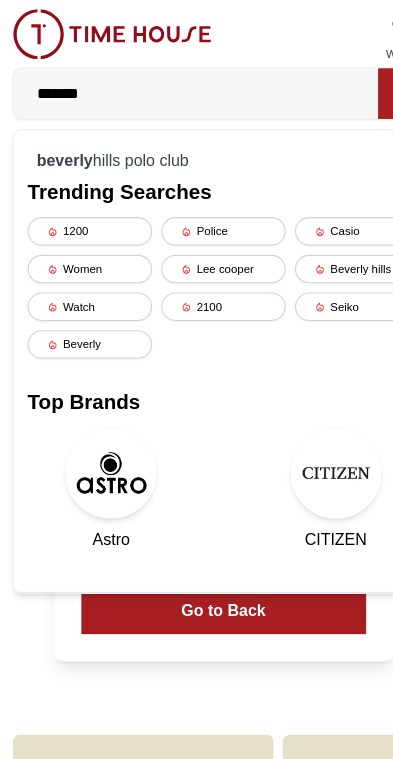 type on "******" 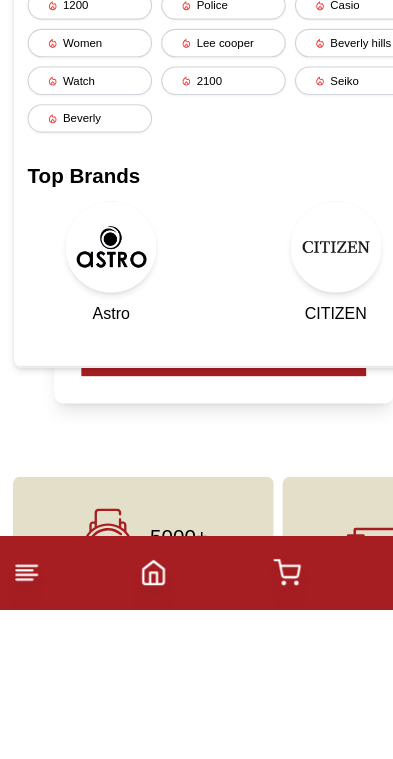 type 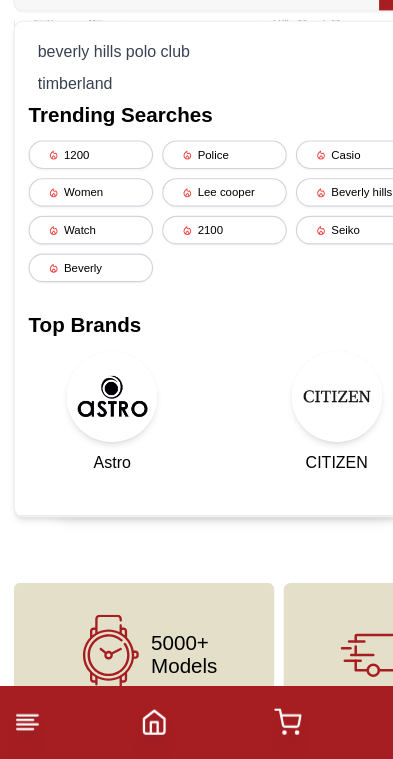 scroll, scrollTop: 90, scrollLeft: 0, axis: vertical 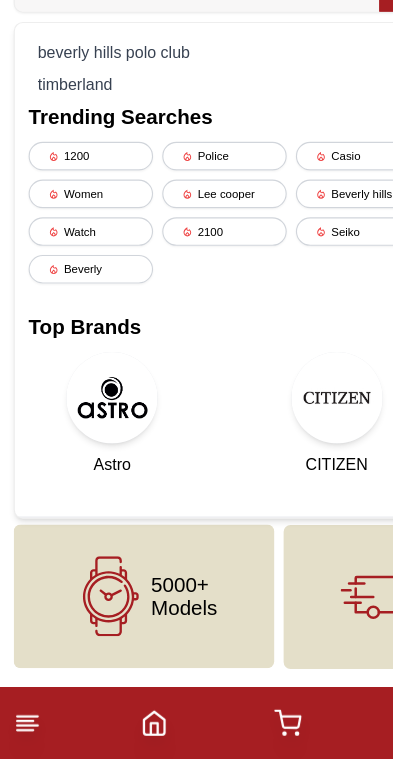 click 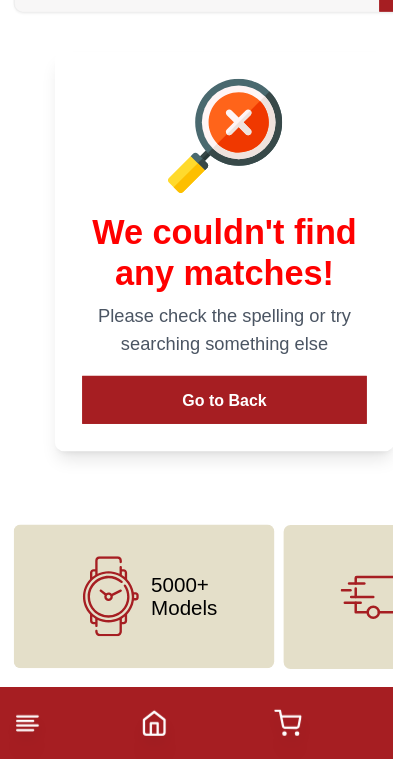 scroll, scrollTop: 0, scrollLeft: 0, axis: both 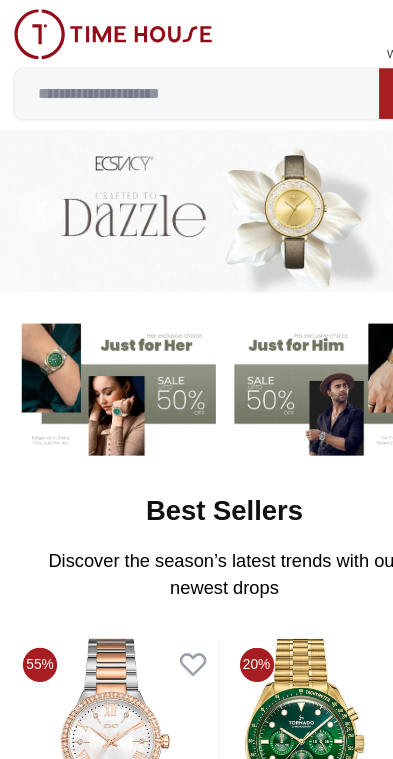 click at bounding box center [48, 721] 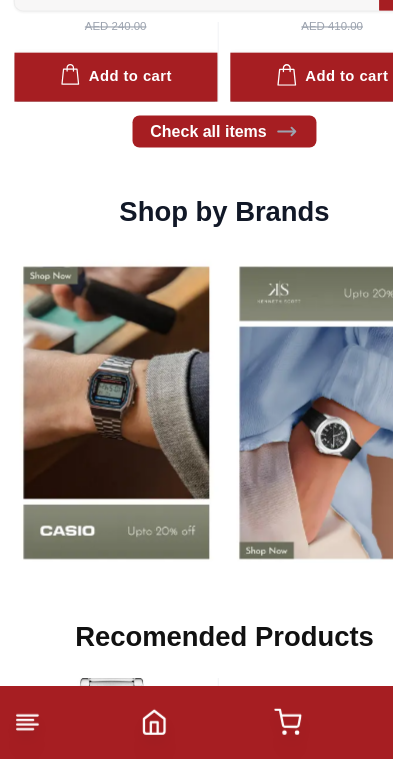 scroll, scrollTop: 1369, scrollLeft: 0, axis: vertical 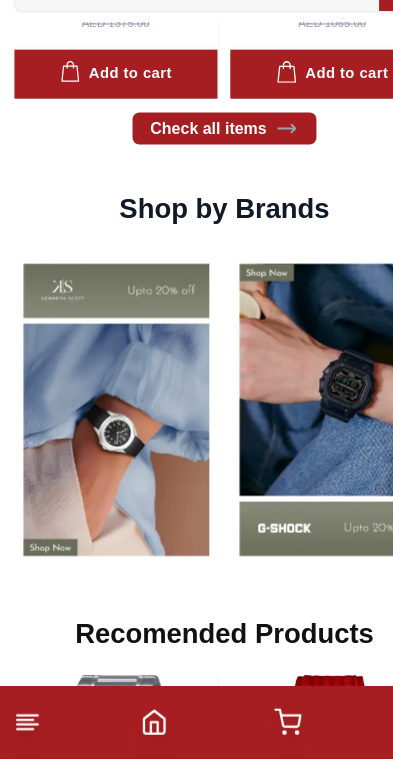 click at bounding box center [102, 453] 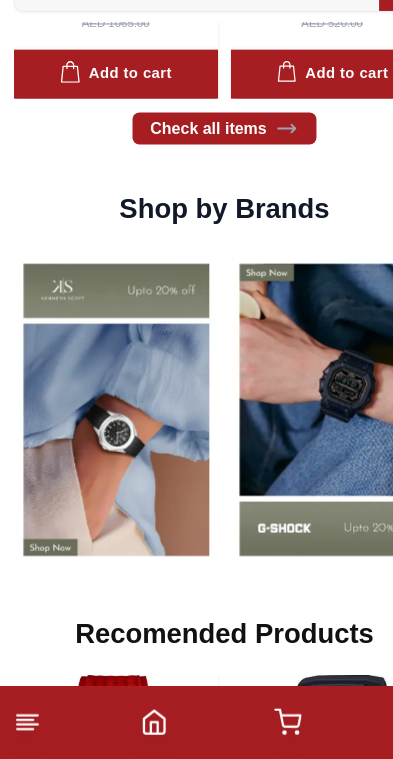 click at bounding box center [102, 453] 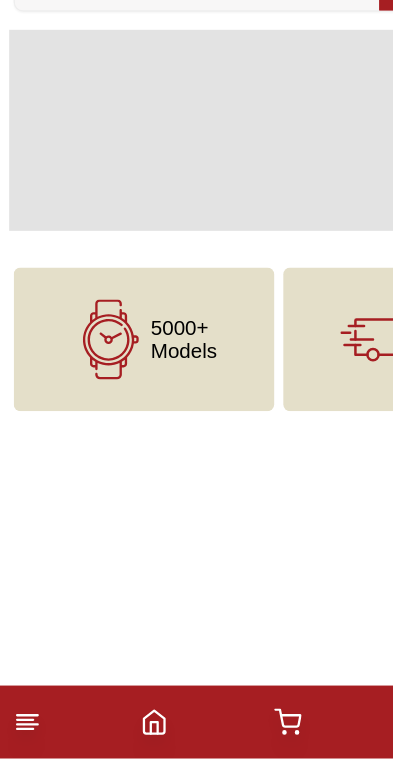 scroll, scrollTop: 0, scrollLeft: 0, axis: both 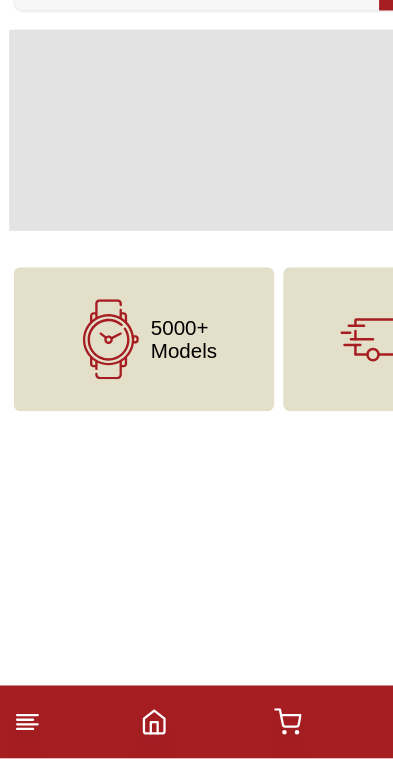 click on "100% Genuine products with International Warranty Shop From UAE | العربية |  Currency   | 0 Wishlist b e v e r l y   h i l l s   p o l o   c l u b t i m b e r l a n d Trending Searches 1200 Police Casio Women Lee cooper Beverly hills Watch 2100 Seiko Beverly Top Brands Quantum Carlton Astro CITIZEN Help Our Stores My Account 0 Wishlist My Bag Home Kenneth-Scott 5000+ Models Free Shipping & Easy Return Card & COD Payments Gift Wrapping ONLINE SHOPPING Men Women Kids Unisex CUSTOMER POLICIES Terms Of Sale Terms and conditions Shipment And Delivery Policy Warranty And Repairs Watch Care Privacy Policy Return Policy USEFUL LINKS About Us Contact Us STORE LOCATIONS Blog Careers Help Popular Brands Lee Cooper Slazenger Kenneth Scott KEEP IN TOUCH +971    56 914 5151 [EMAIL] TimeHouse© 2025 All rights reserved. Quick Delivery Quick Delivery to Your Home What can you buy from Time House? Men Bags Men's Eyewear Couple Watches Men's Jewellery" at bounding box center [196, 267] 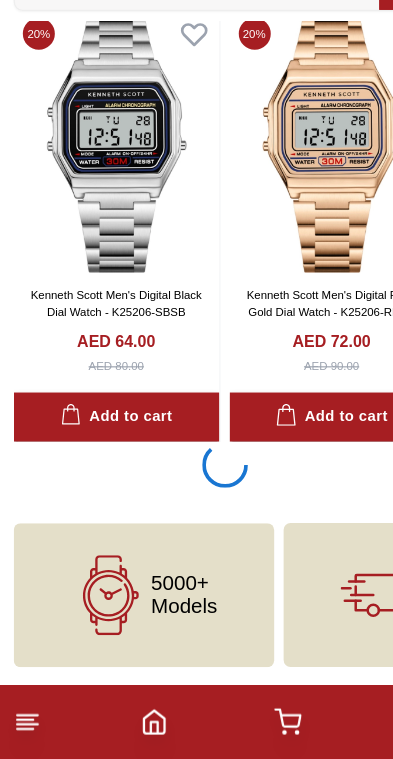 scroll, scrollTop: 4203, scrollLeft: 0, axis: vertical 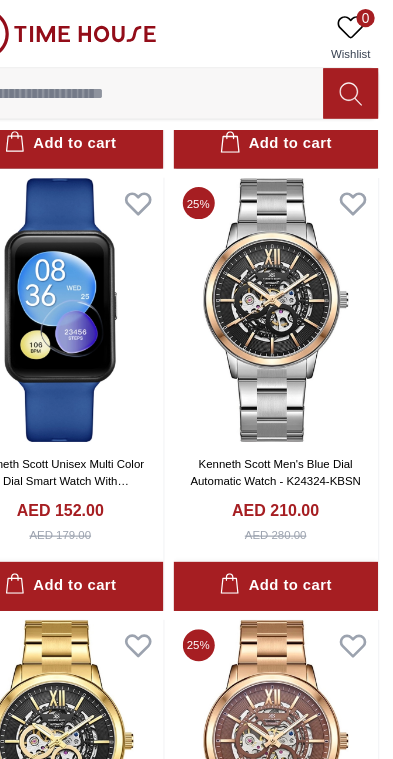 click at bounding box center (291, 271) 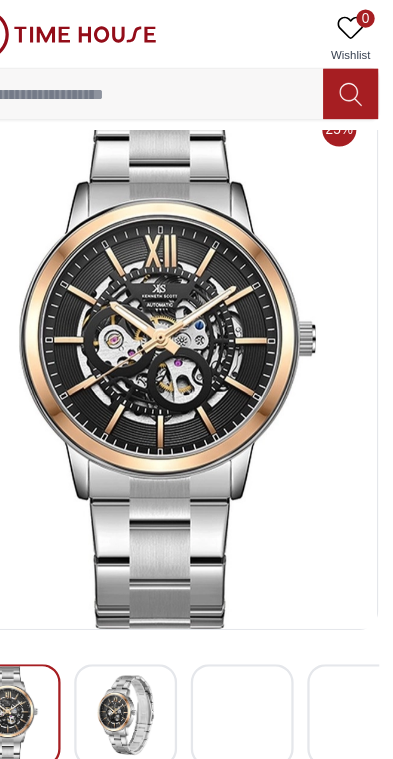 scroll, scrollTop: 0, scrollLeft: 0, axis: both 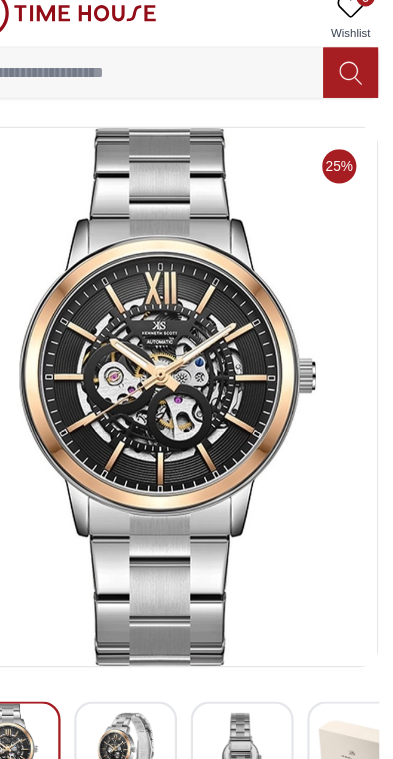 click at bounding box center [196, 365] 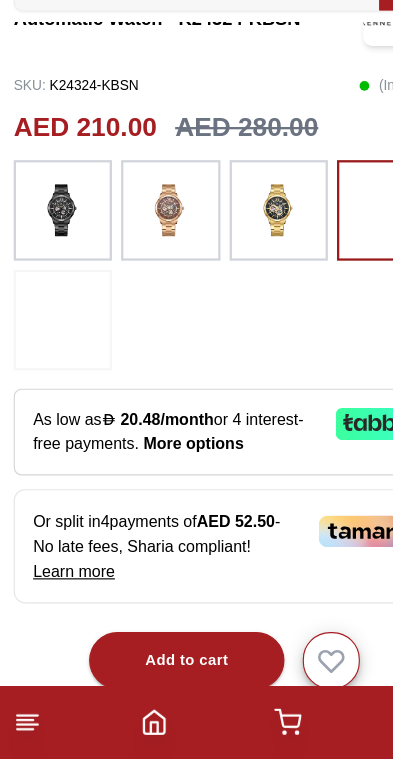 scroll, scrollTop: 666, scrollLeft: 0, axis: vertical 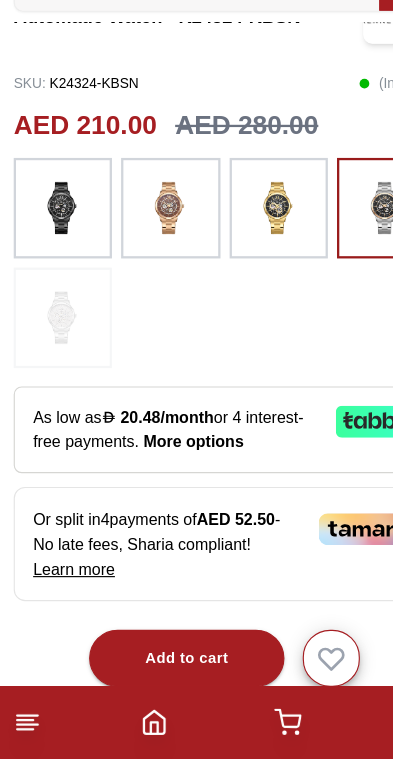 click 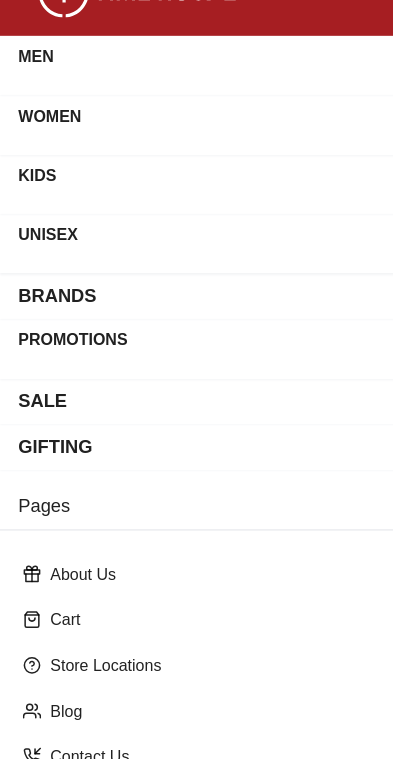 scroll, scrollTop: 651, scrollLeft: 0, axis: vertical 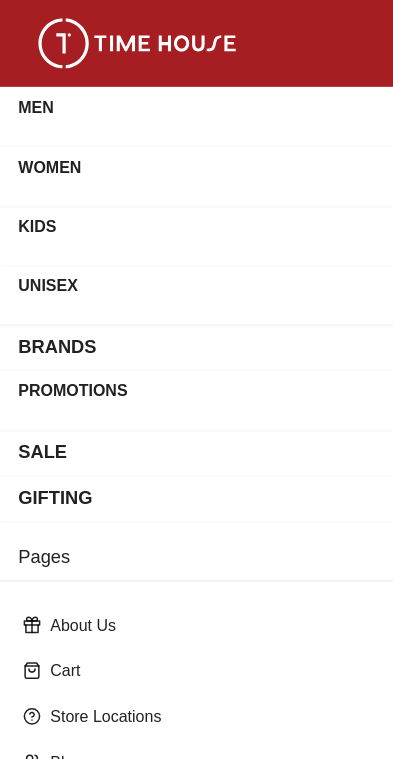 click on "MEN" at bounding box center (196, 102) 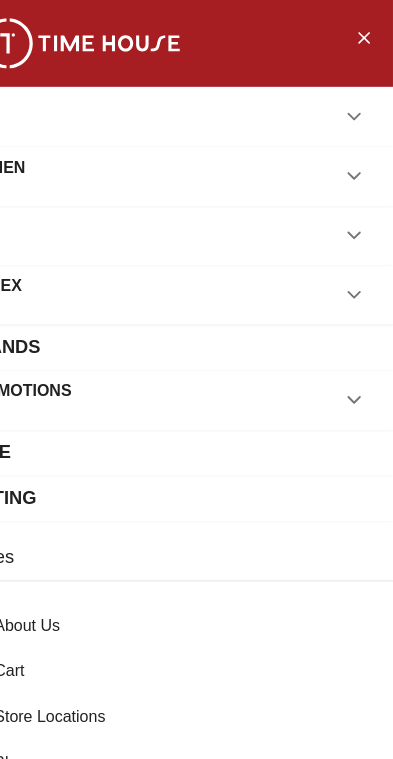 scroll, scrollTop: 651, scrollLeft: 0, axis: vertical 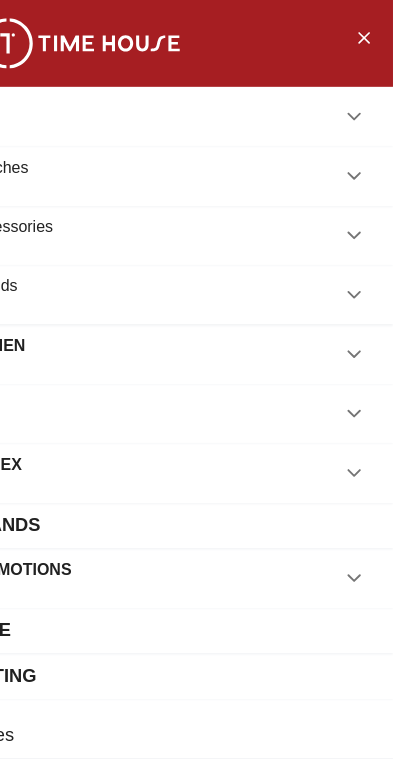 click at bounding box center (367, 32) 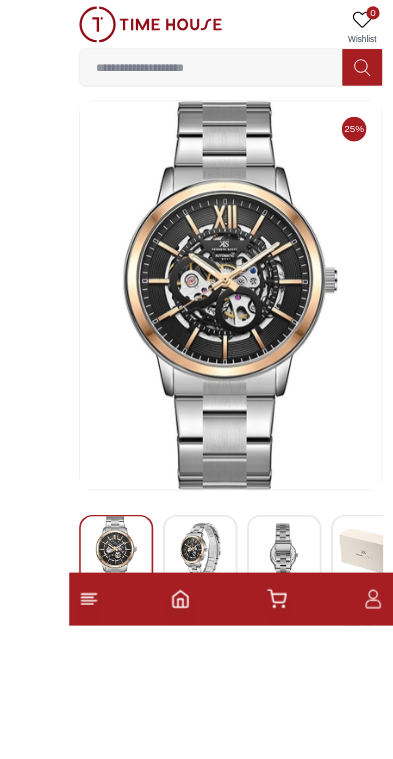 scroll, scrollTop: 337, scrollLeft: 0, axis: vertical 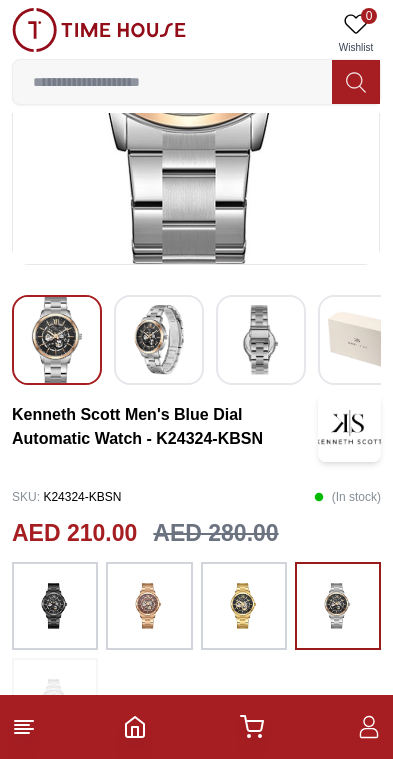 click 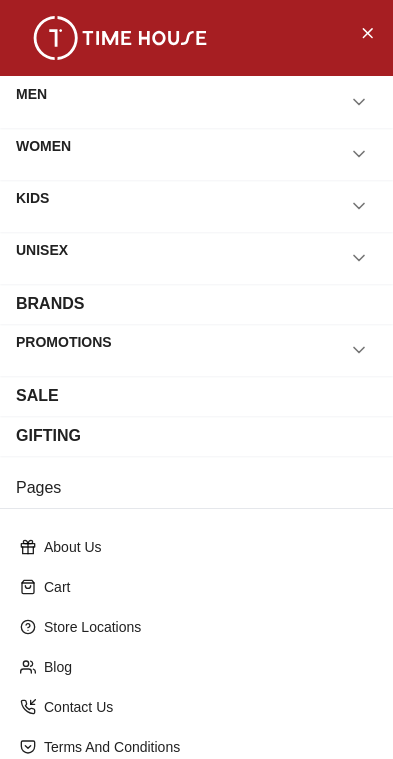click 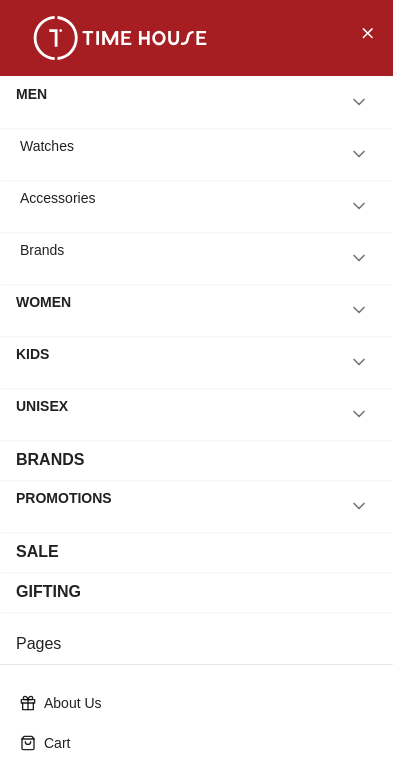 click 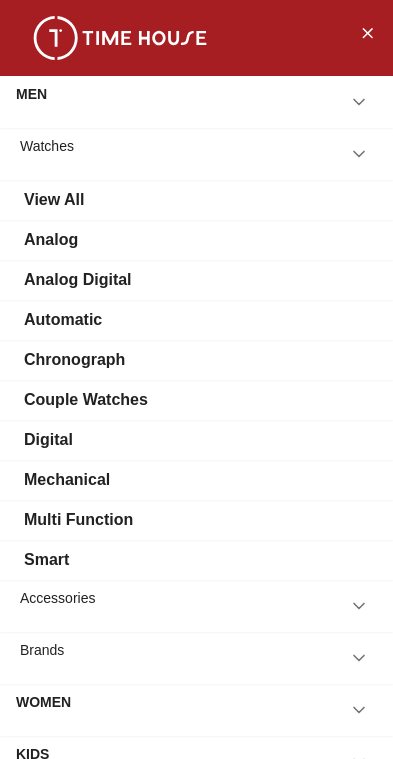 click on "Analog" at bounding box center (196, 240) 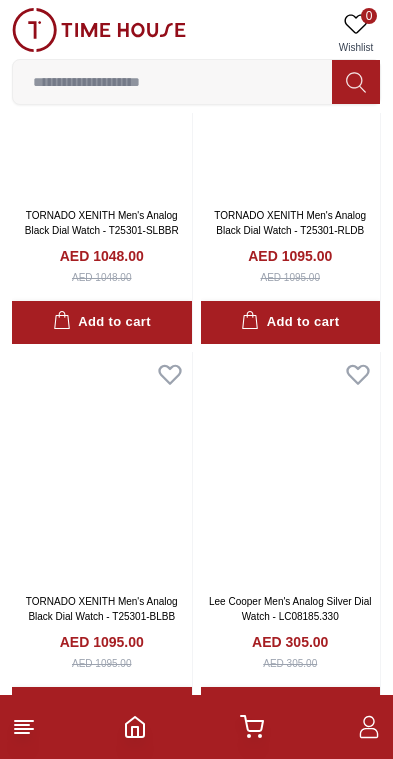 scroll, scrollTop: 0, scrollLeft: 0, axis: both 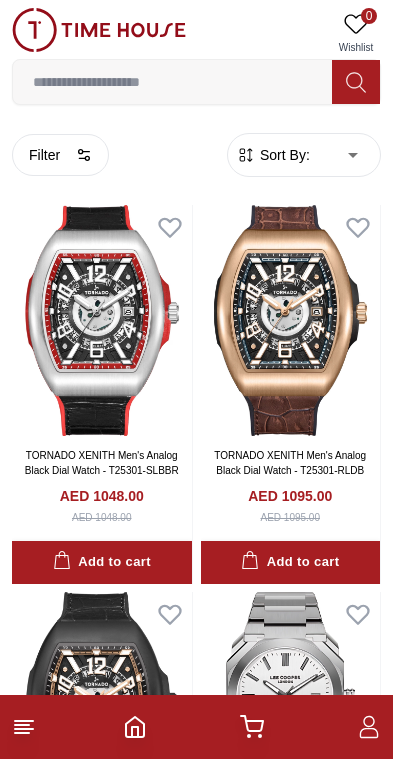 click on "Filter" at bounding box center (60, 155) 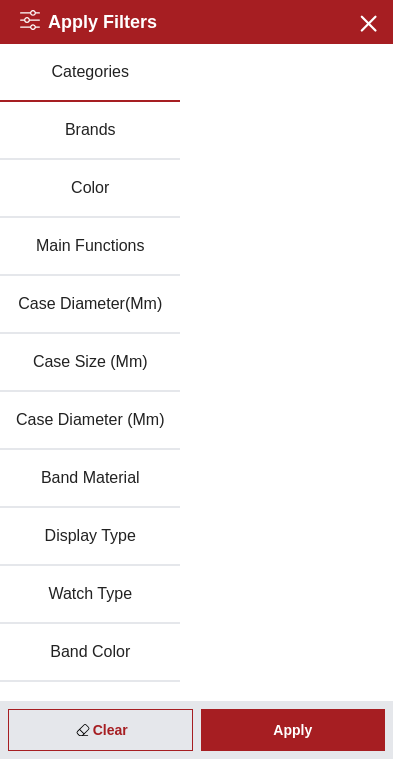 click on "Color" at bounding box center [90, 189] 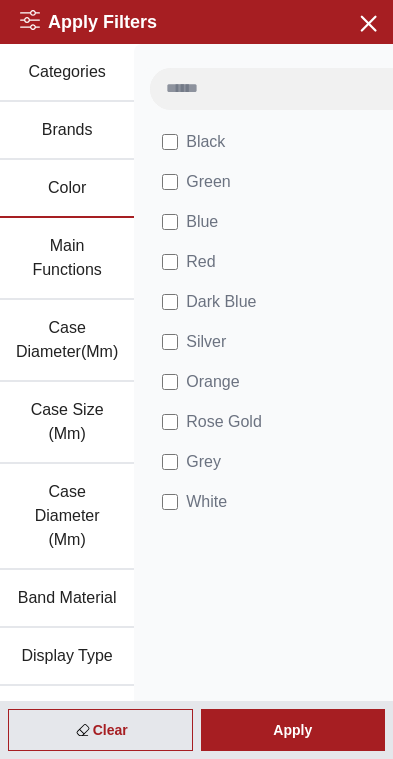 scroll, scrollTop: 0, scrollLeft: 0, axis: both 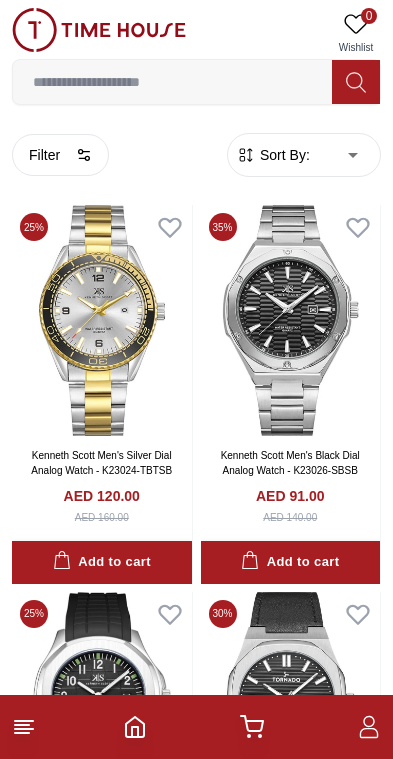 click 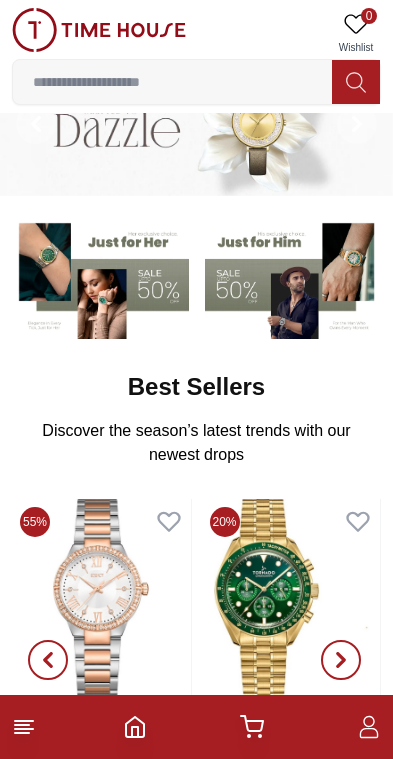scroll, scrollTop: 0, scrollLeft: 0, axis: both 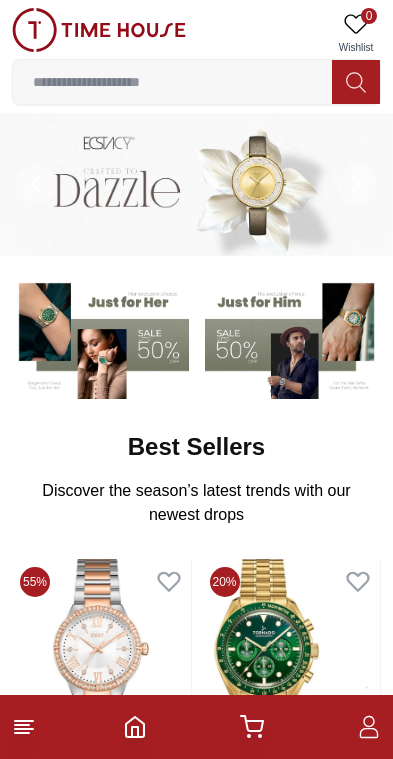 click 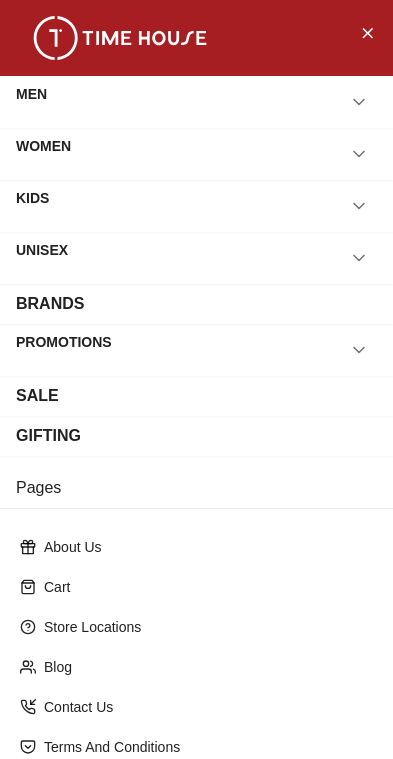 click 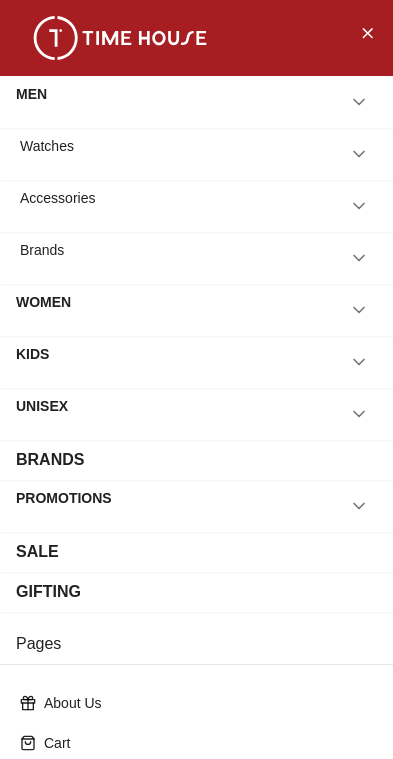 click at bounding box center [359, 154] 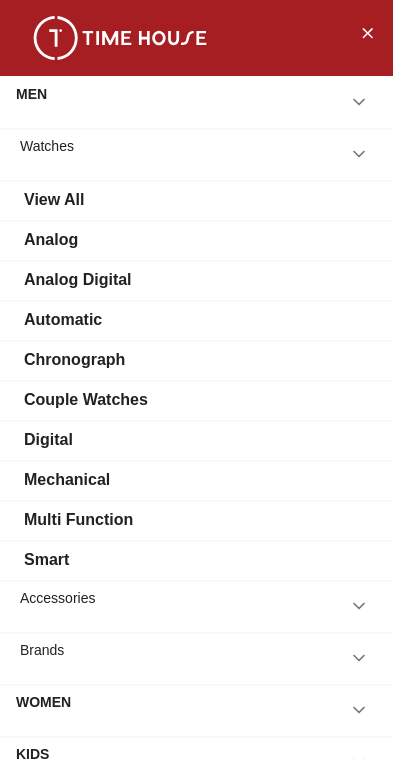 click on "Mechanical" at bounding box center (196, 480) 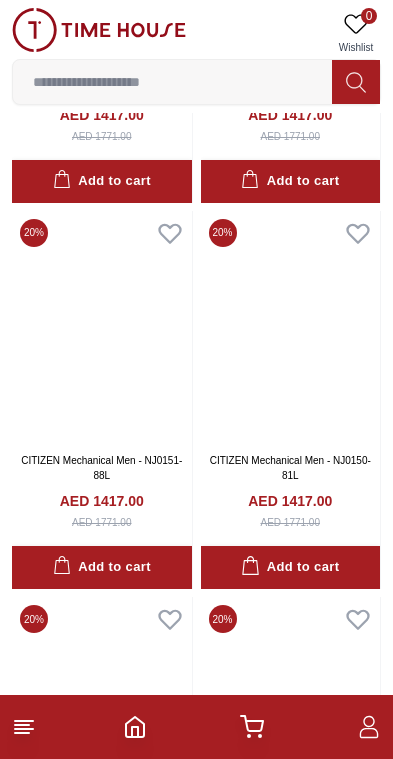 scroll, scrollTop: 414, scrollLeft: 0, axis: vertical 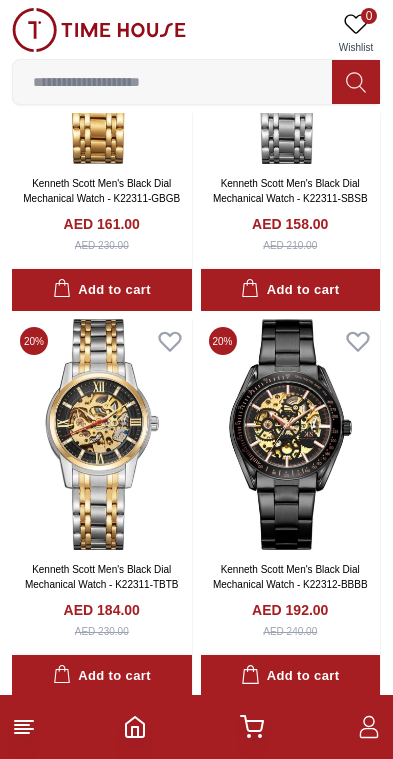 click at bounding box center [291, 434] 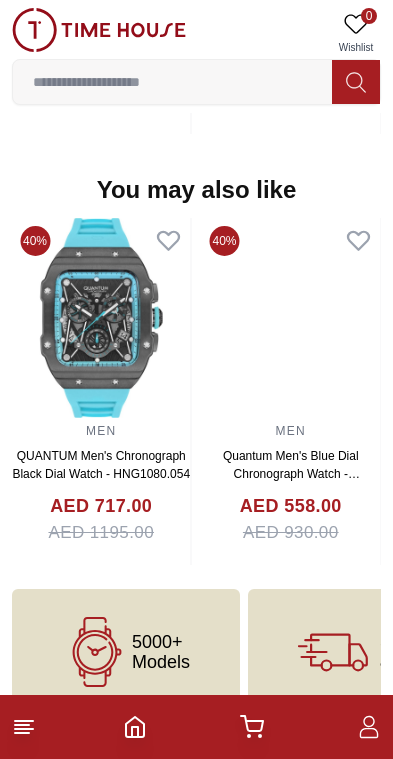 scroll, scrollTop: 2132, scrollLeft: 0, axis: vertical 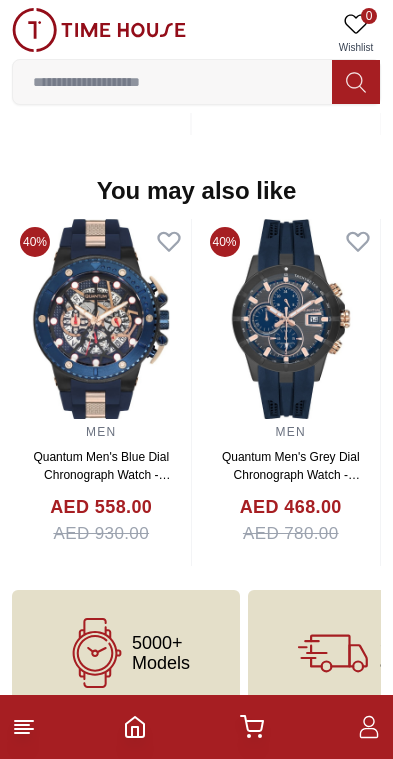 click at bounding box center [101, 319] 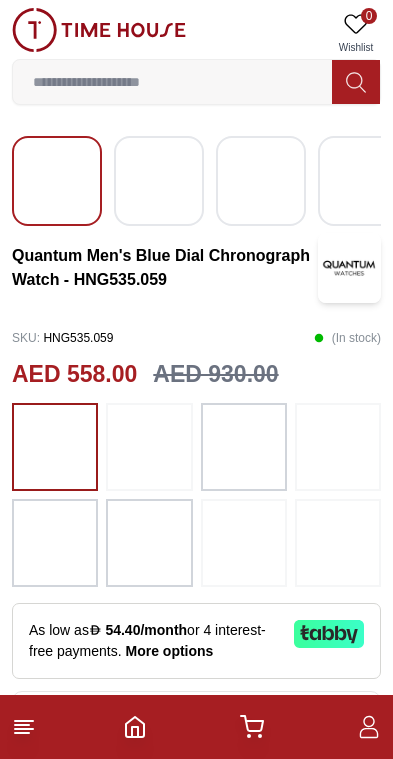 scroll, scrollTop: 514, scrollLeft: 0, axis: vertical 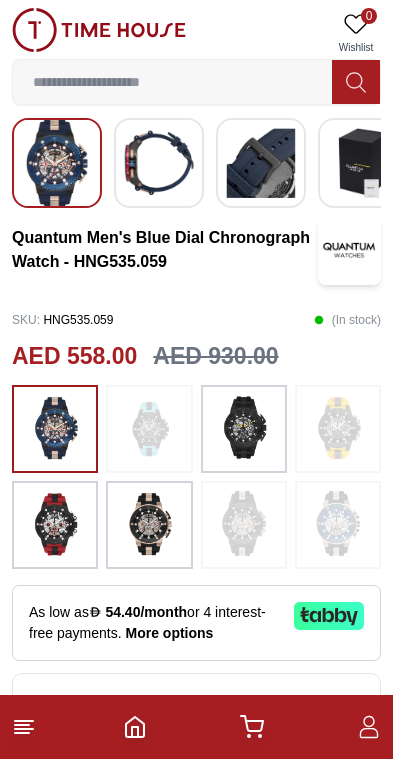 click at bounding box center [244, 429] 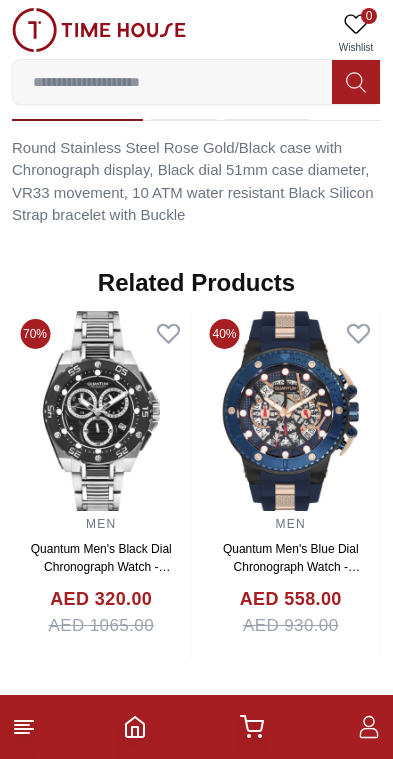 scroll, scrollTop: 1605, scrollLeft: 0, axis: vertical 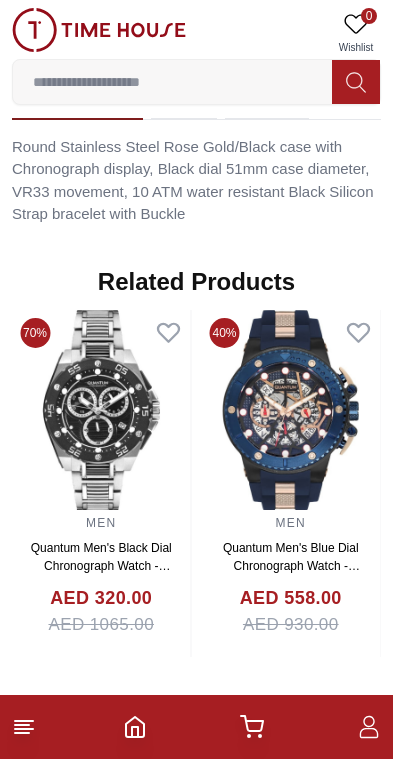 click at bounding box center [101, 410] 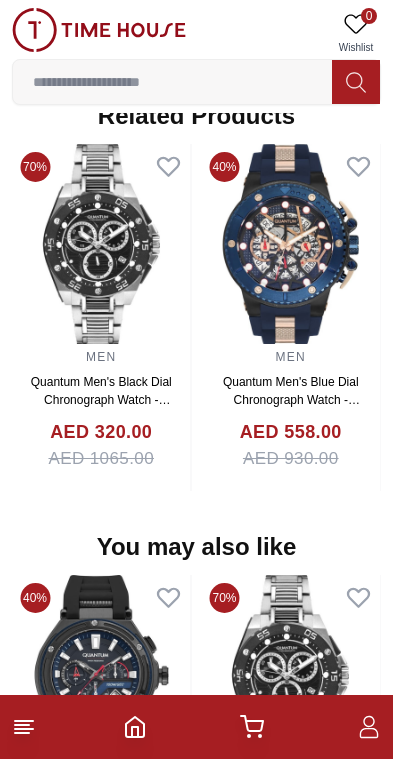 scroll, scrollTop: 1697, scrollLeft: 0, axis: vertical 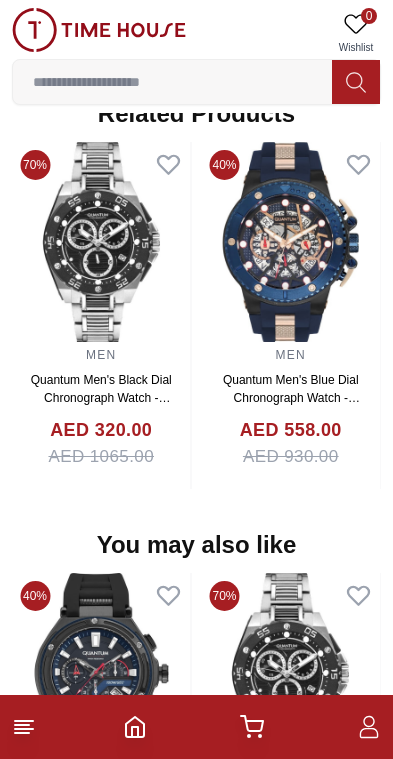 click on "Quantum Men's Black Dial Chronograph Watch - HNG1062.350" at bounding box center [101, 398] 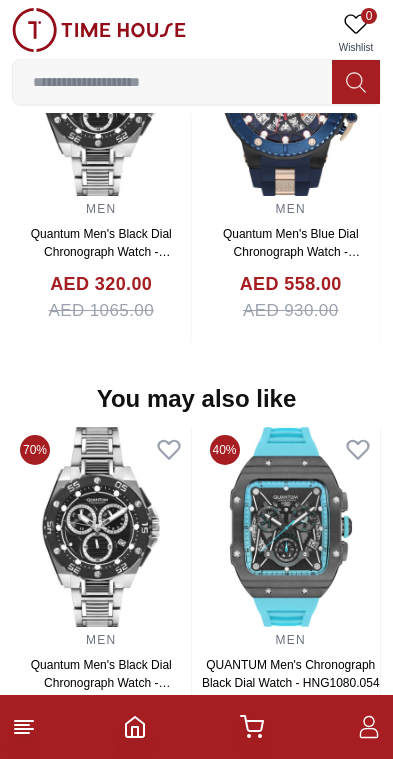 scroll, scrollTop: 1959, scrollLeft: 0, axis: vertical 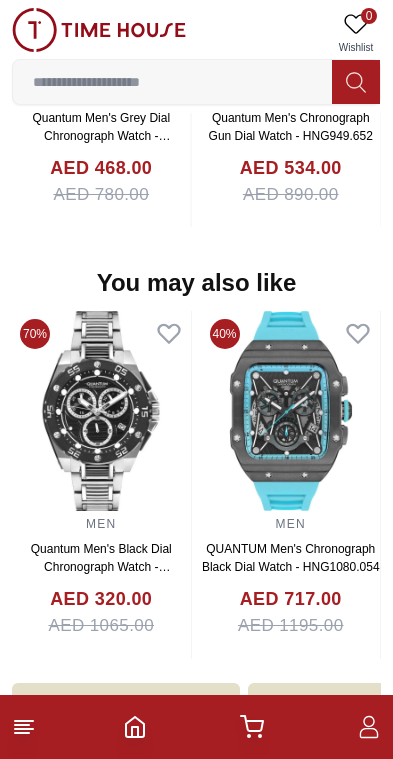 click 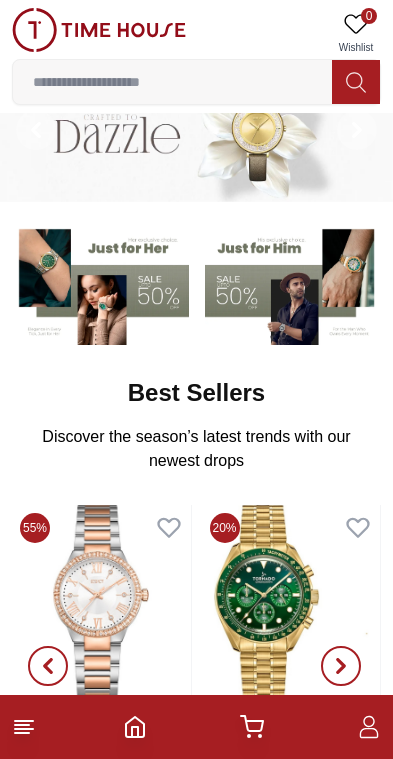 scroll, scrollTop: 52, scrollLeft: 0, axis: vertical 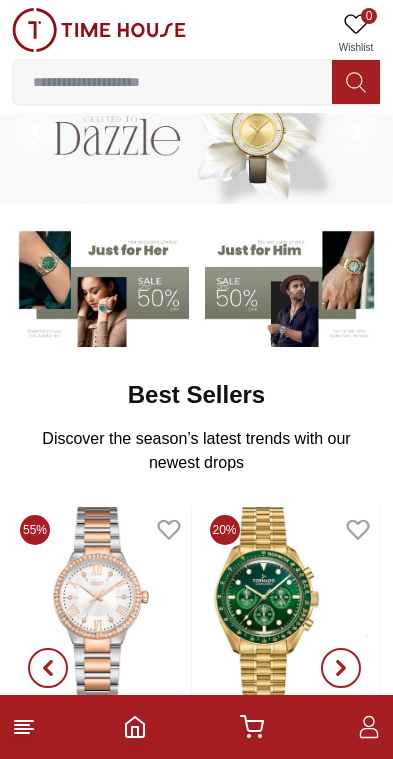 click 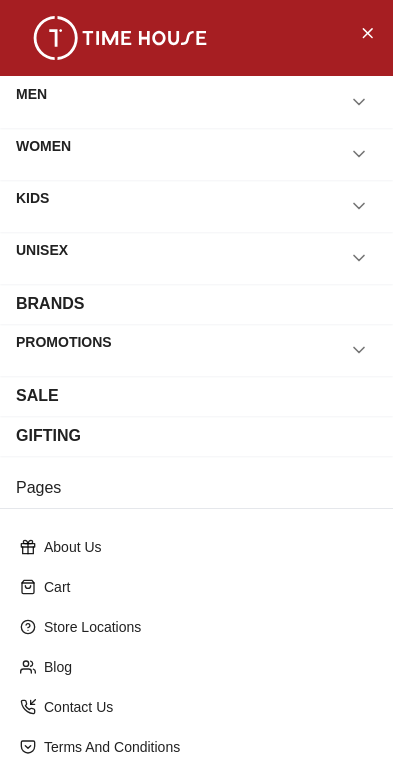 click 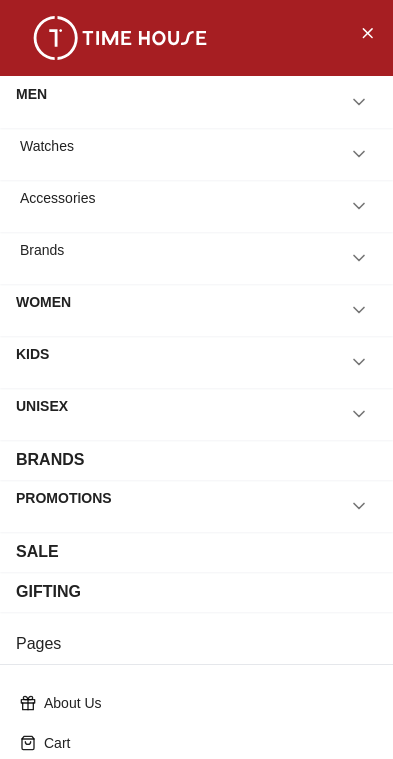 click at bounding box center [359, 154] 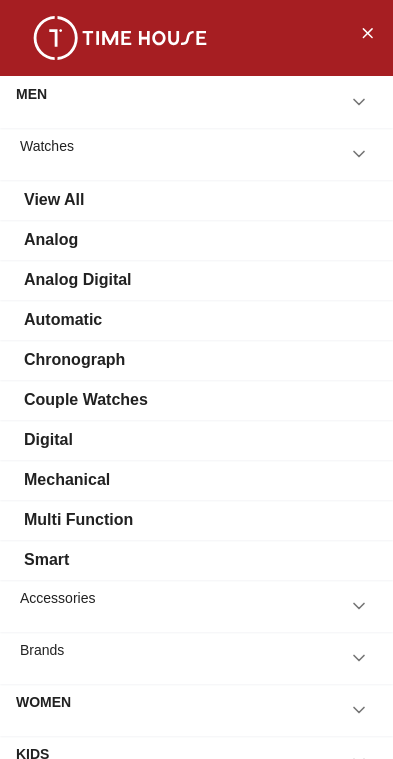 click on "Multi Function" at bounding box center (78, 520) 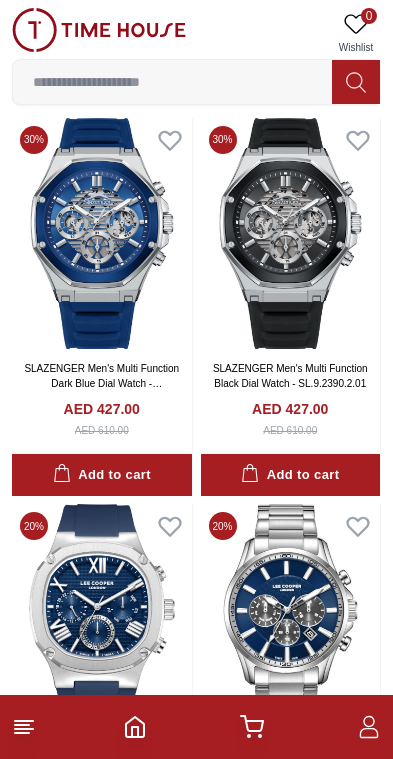 scroll, scrollTop: 2791, scrollLeft: 0, axis: vertical 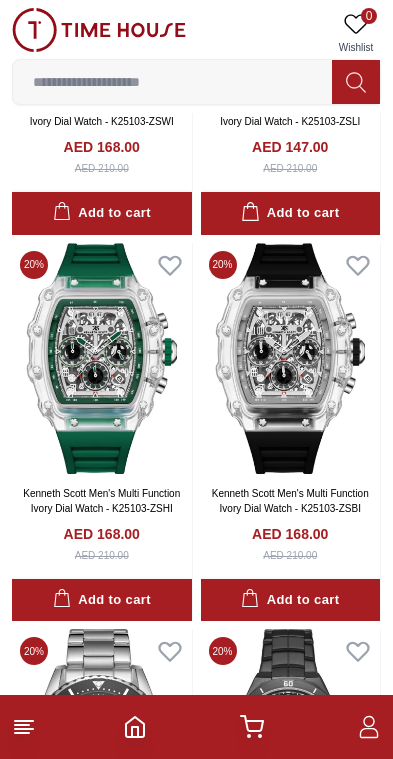 click at bounding box center (291, 358) 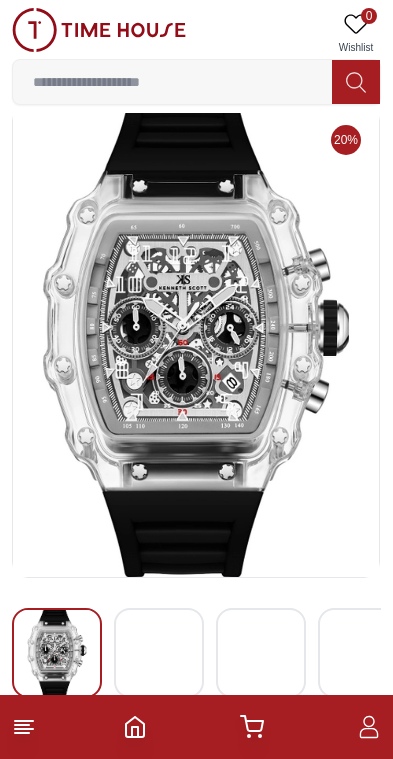 scroll, scrollTop: 23, scrollLeft: 0, axis: vertical 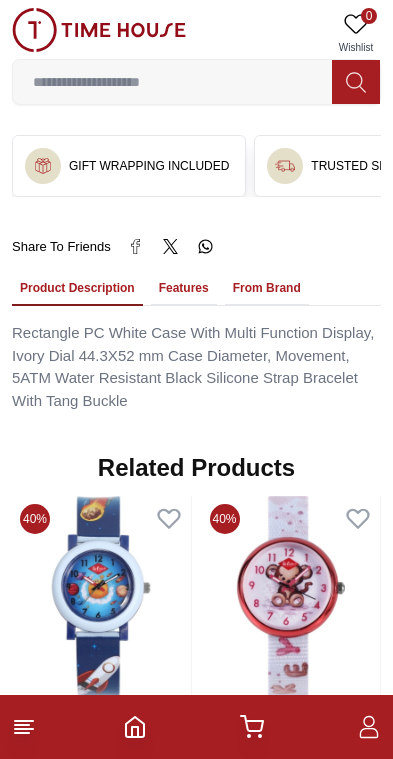 click 